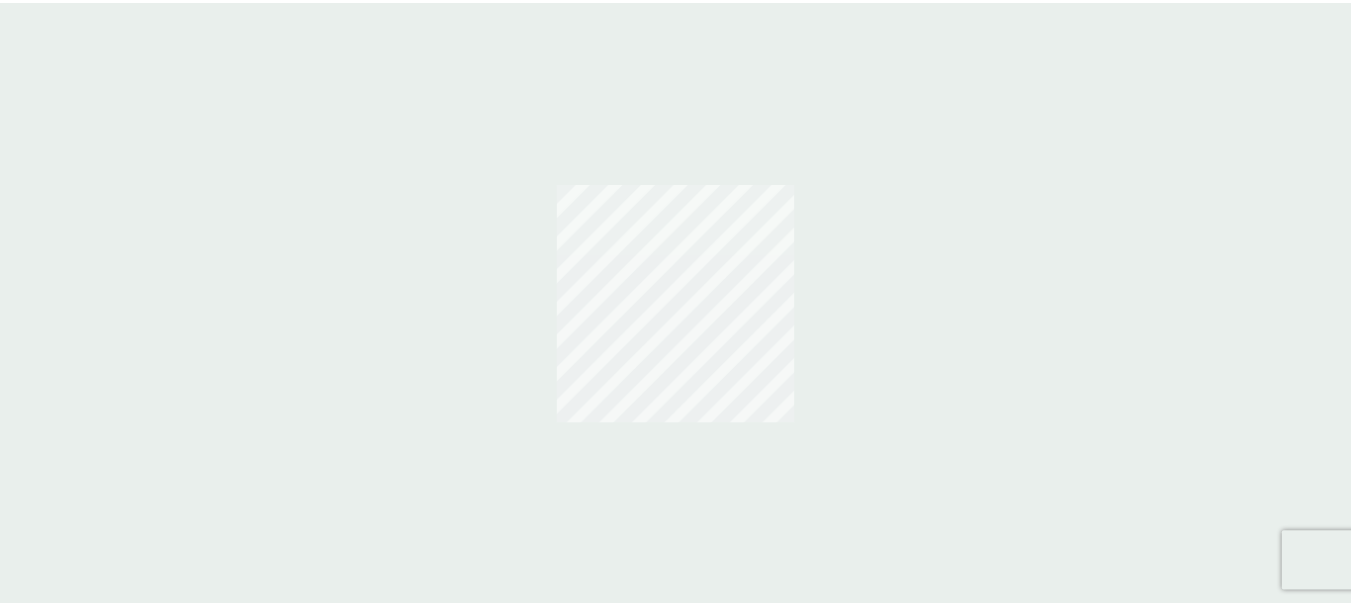 scroll, scrollTop: 0, scrollLeft: 0, axis: both 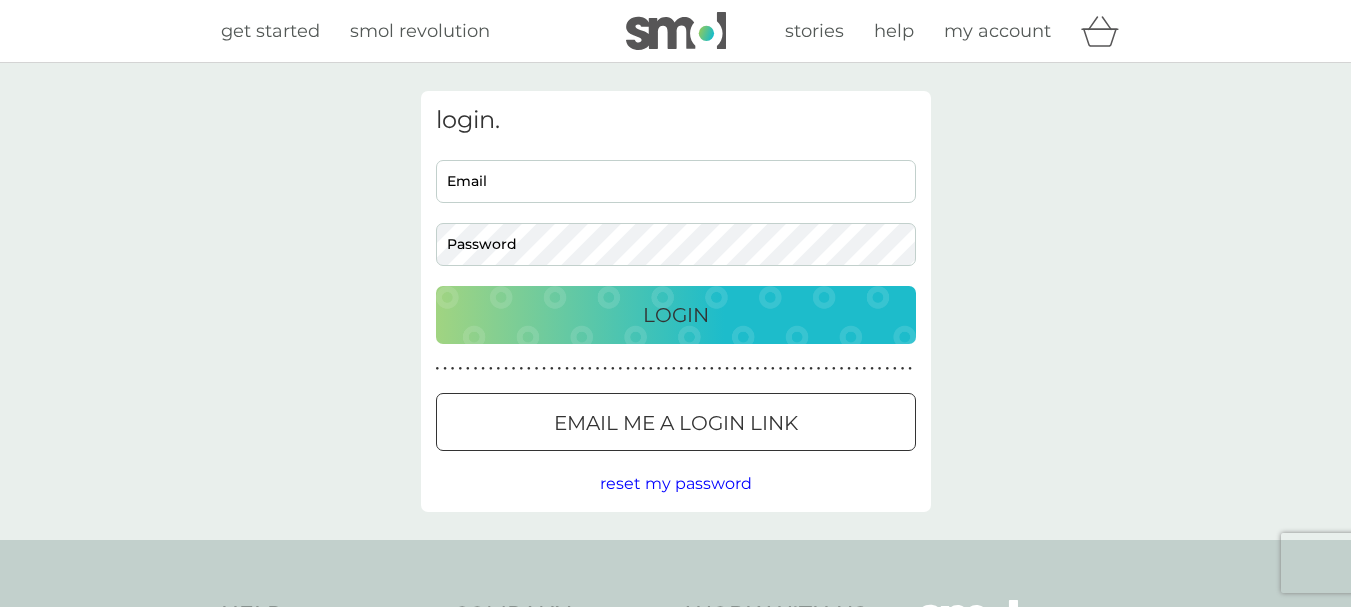 type on "samantha.richardson8@yahoo.co.uk" 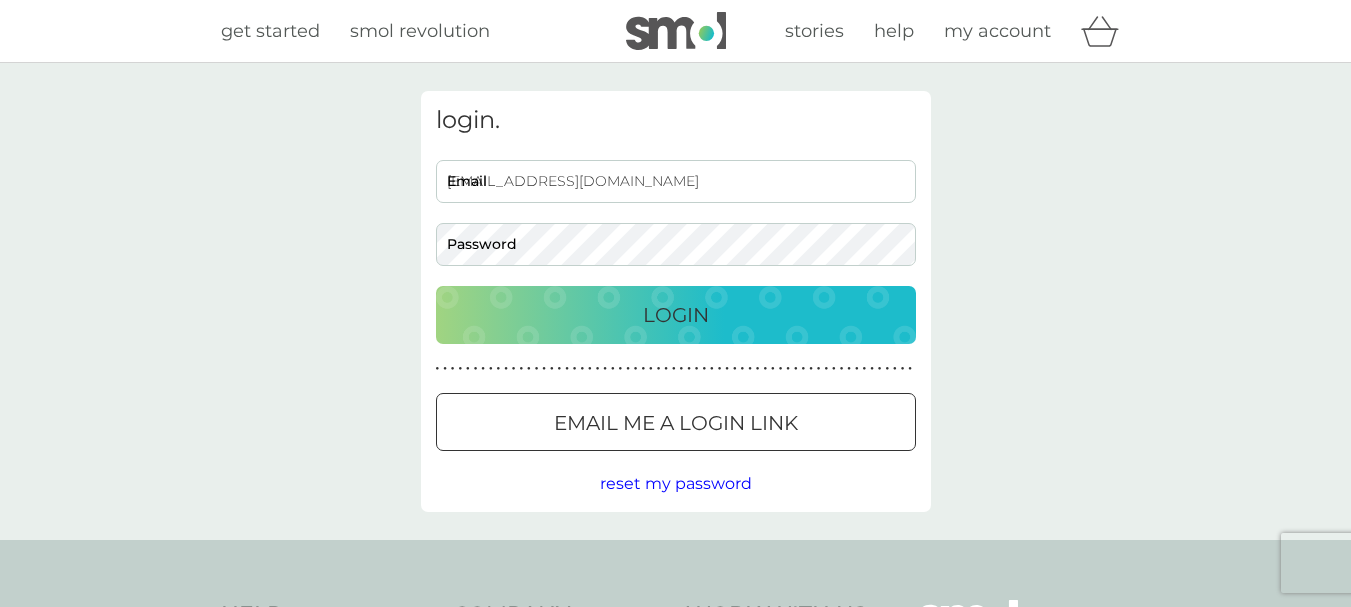 click on "Login" at bounding box center [676, 315] 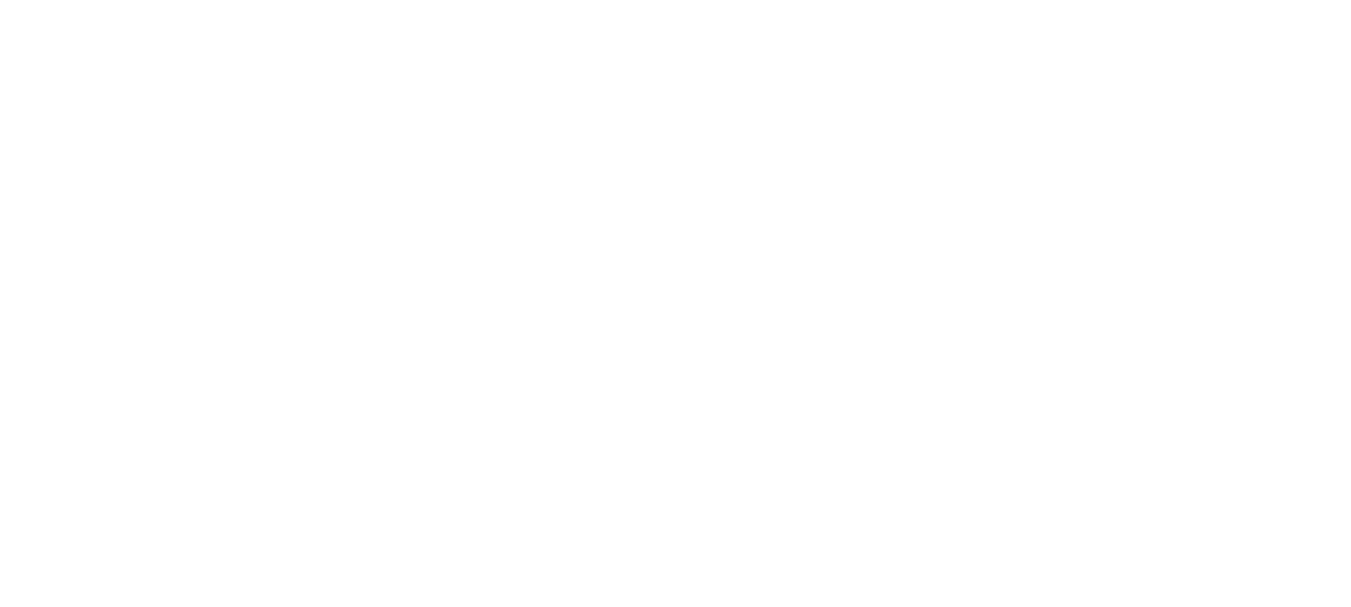 scroll, scrollTop: 0, scrollLeft: 0, axis: both 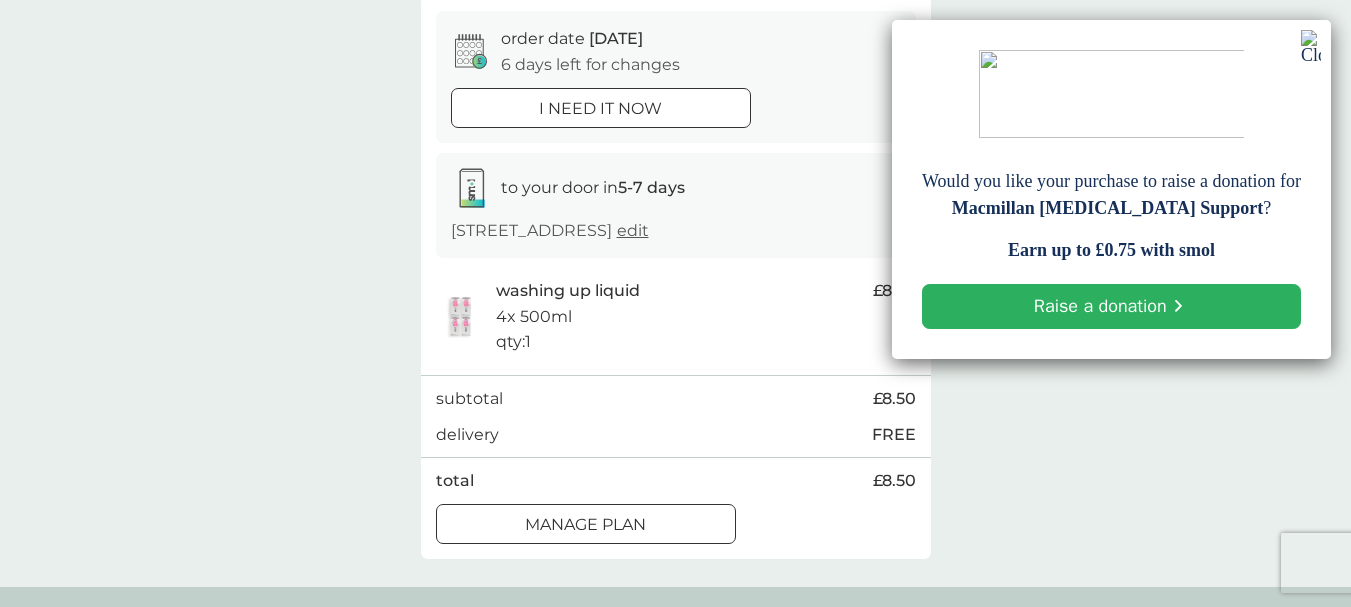 click on "Manage plan" at bounding box center (585, 525) 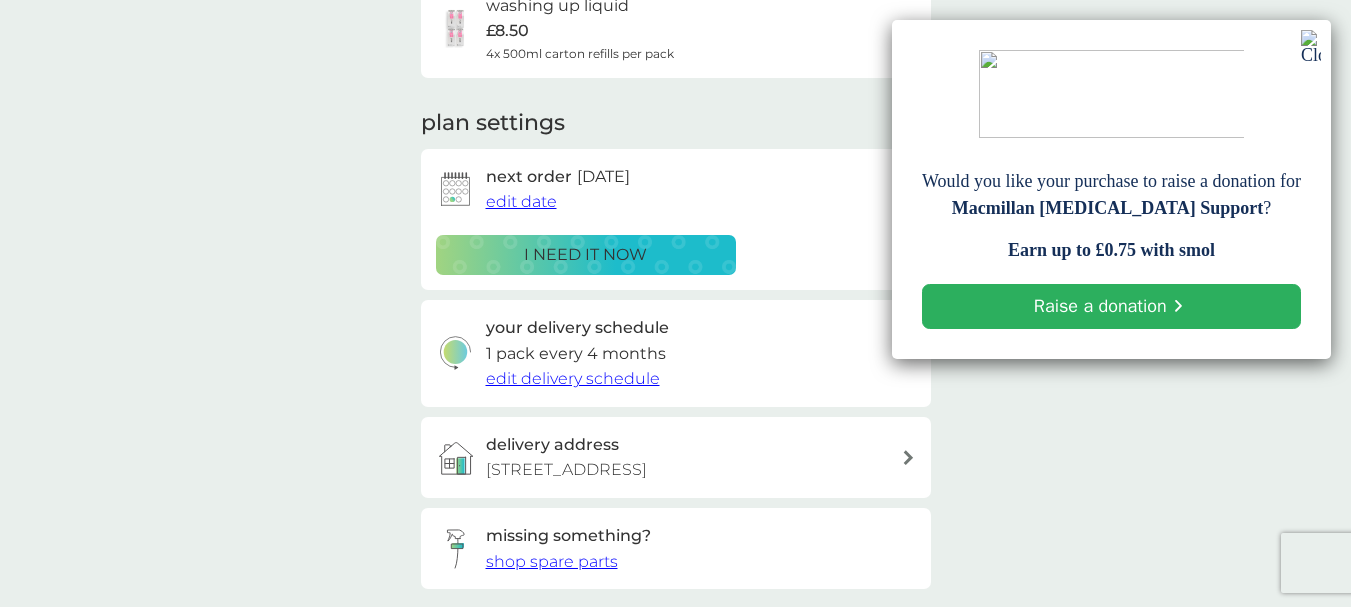 scroll, scrollTop: 0, scrollLeft: 0, axis: both 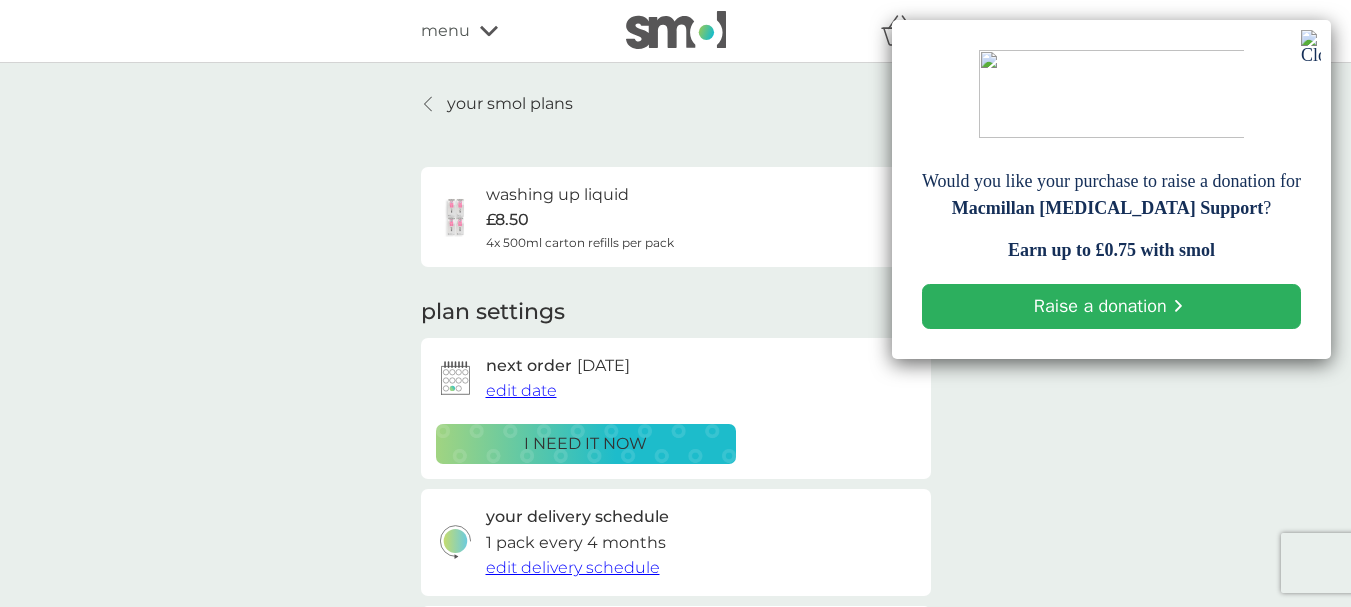 click at bounding box center [1311, 47] 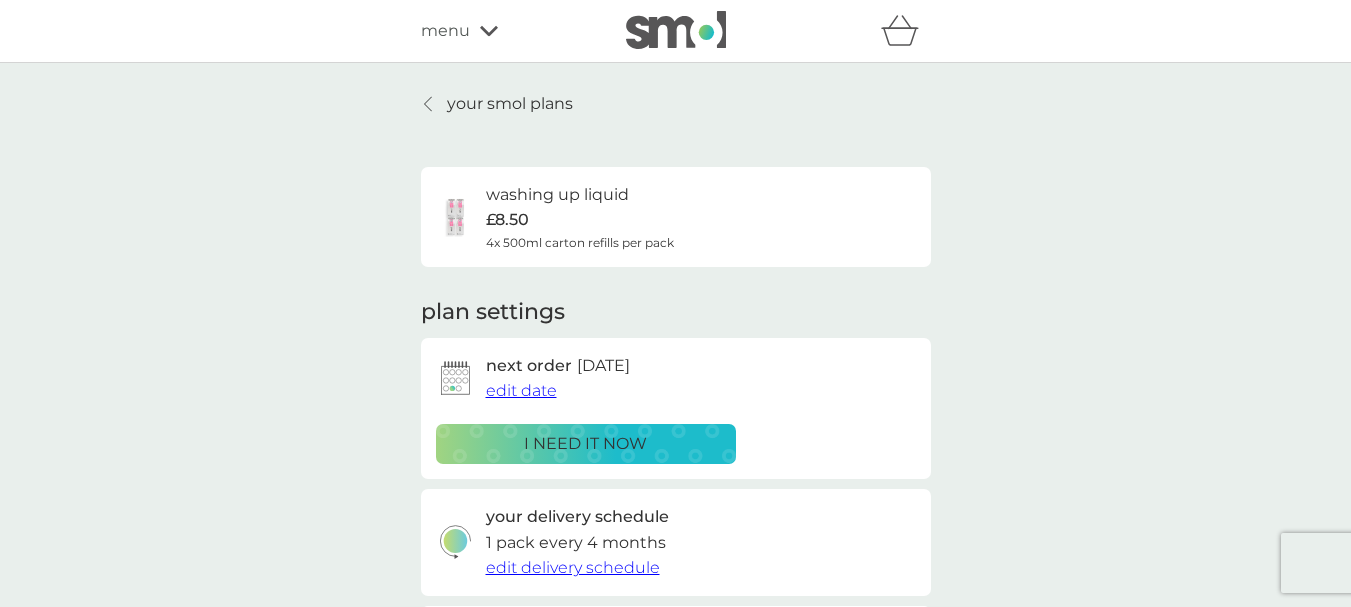 click on "edit delivery schedule" at bounding box center (573, 567) 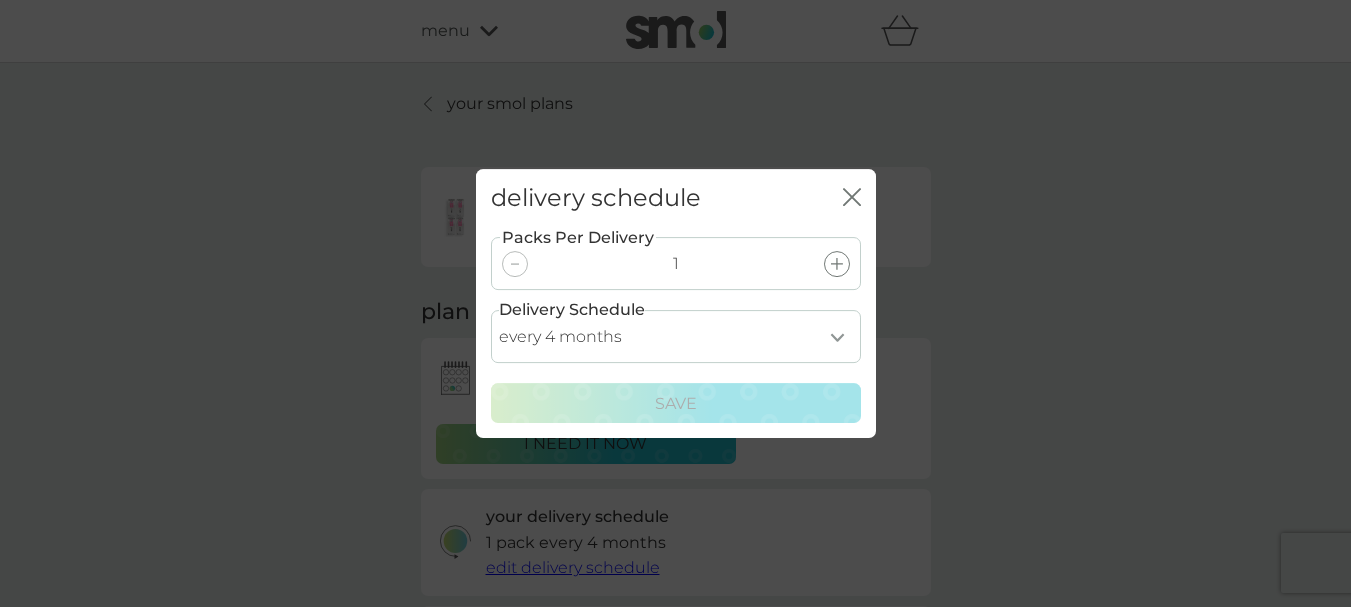click 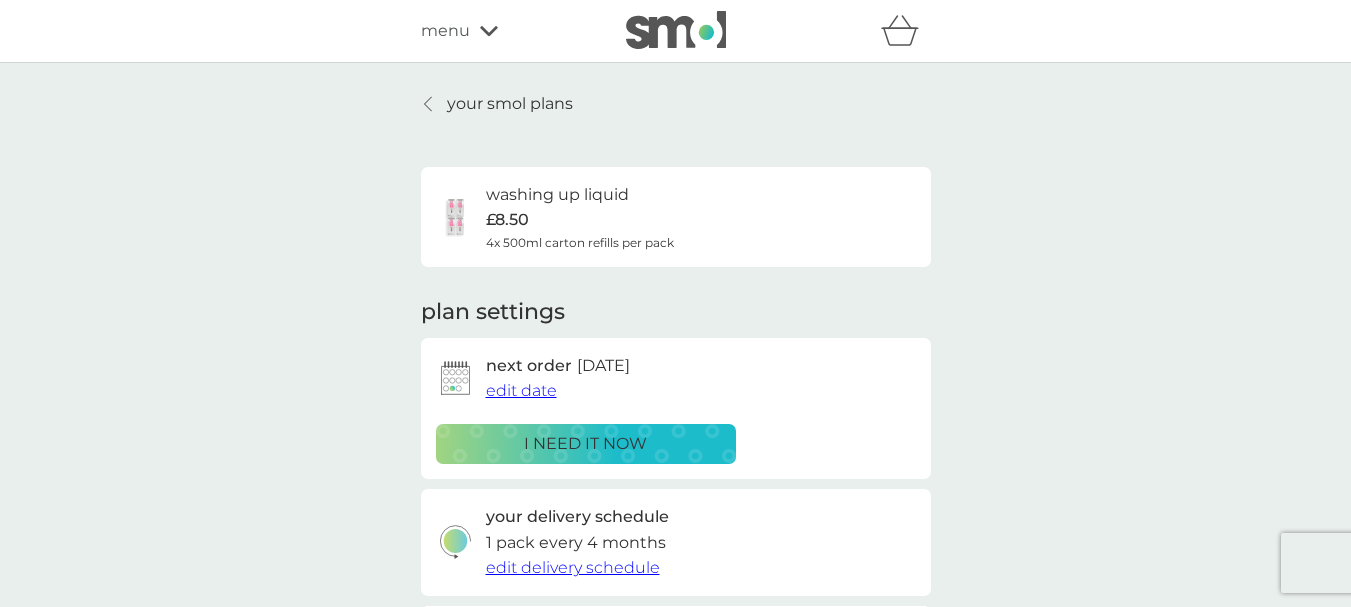 click on "edit date" at bounding box center [521, 390] 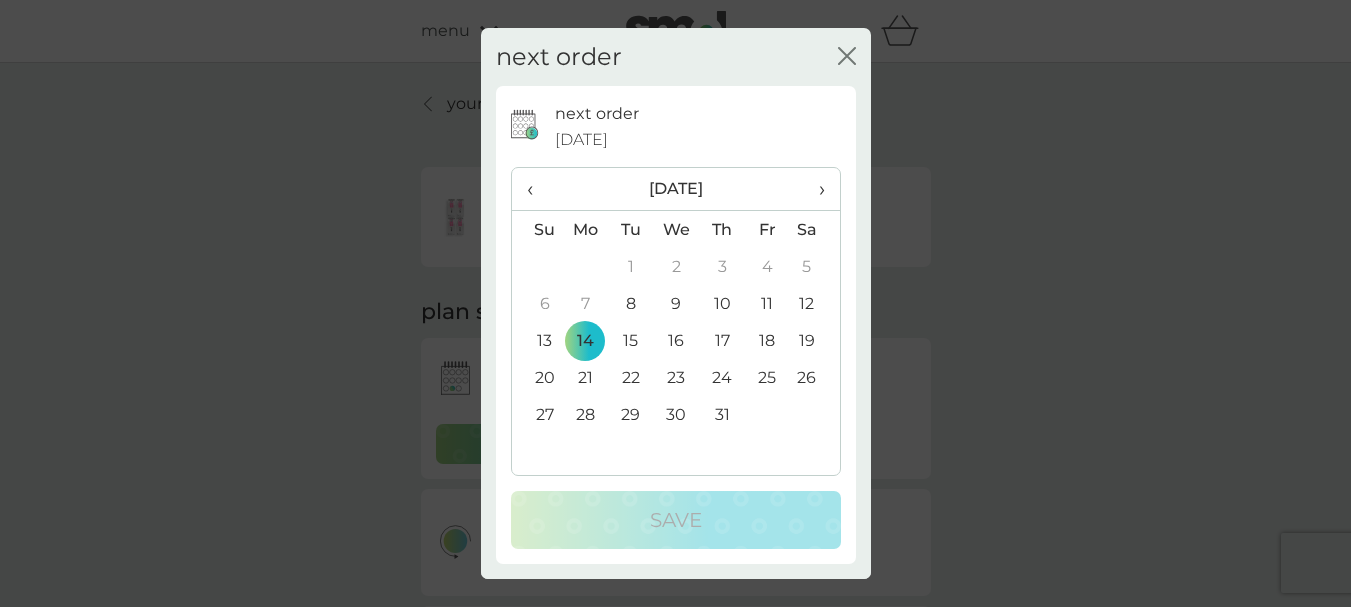 click on "›" at bounding box center [814, 189] 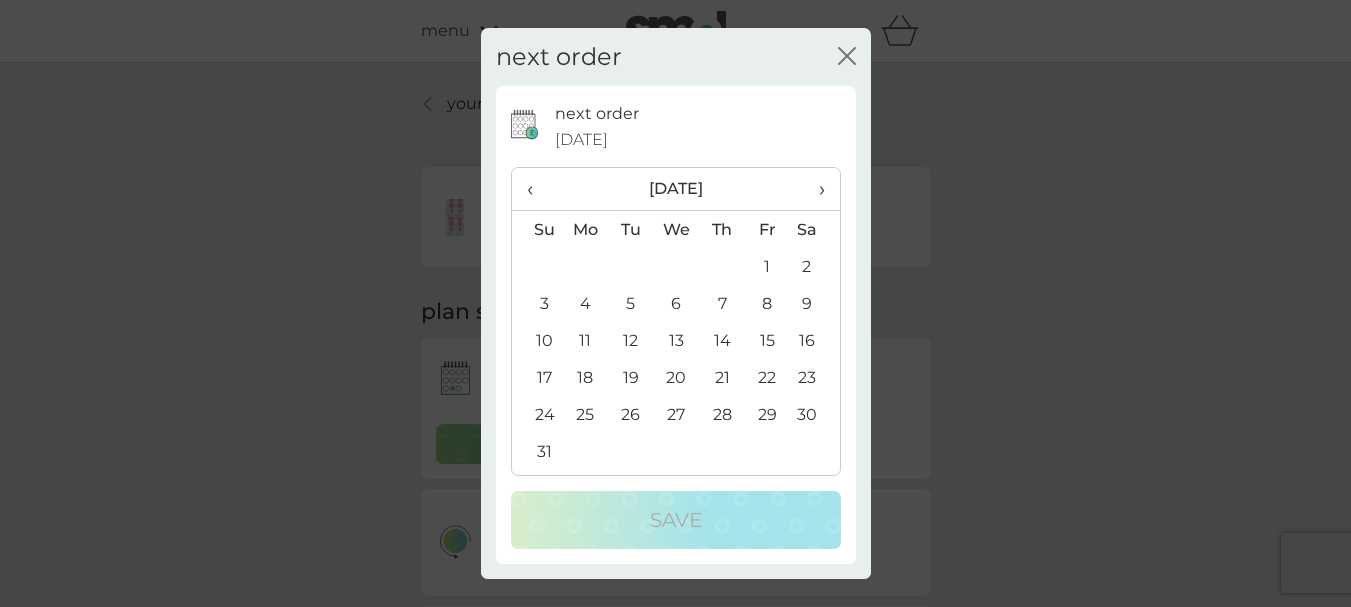 click on "14" at bounding box center [721, 340] 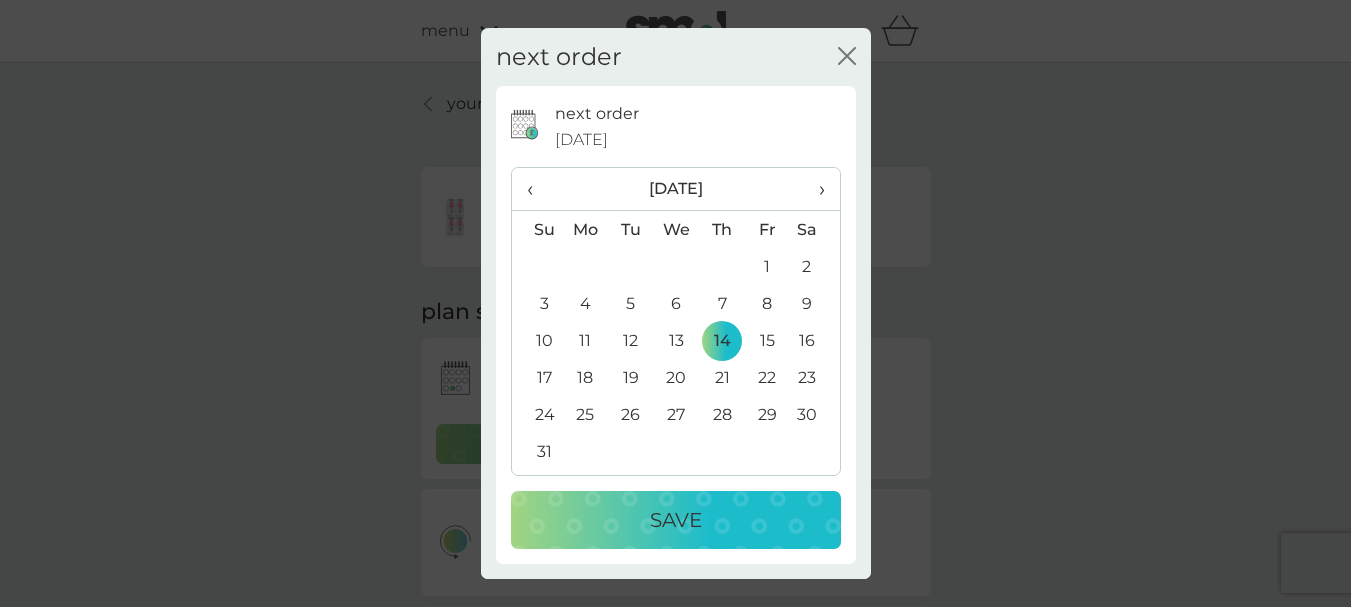click on "Save" at bounding box center [676, 520] 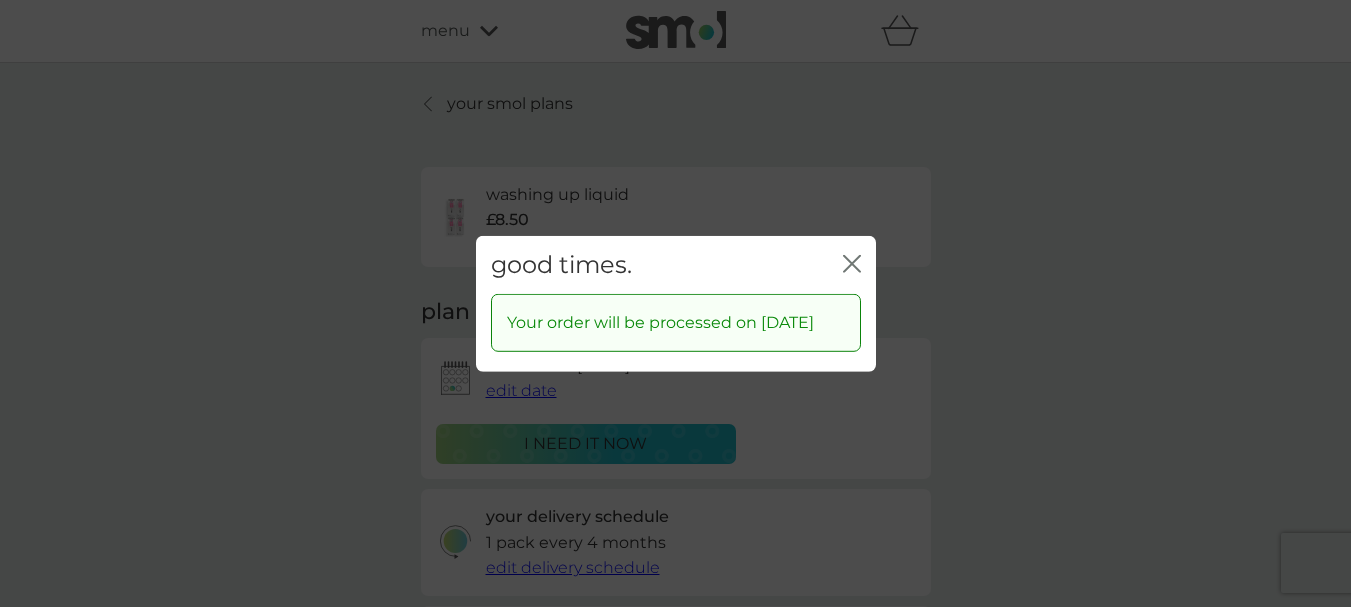 click on "close" 